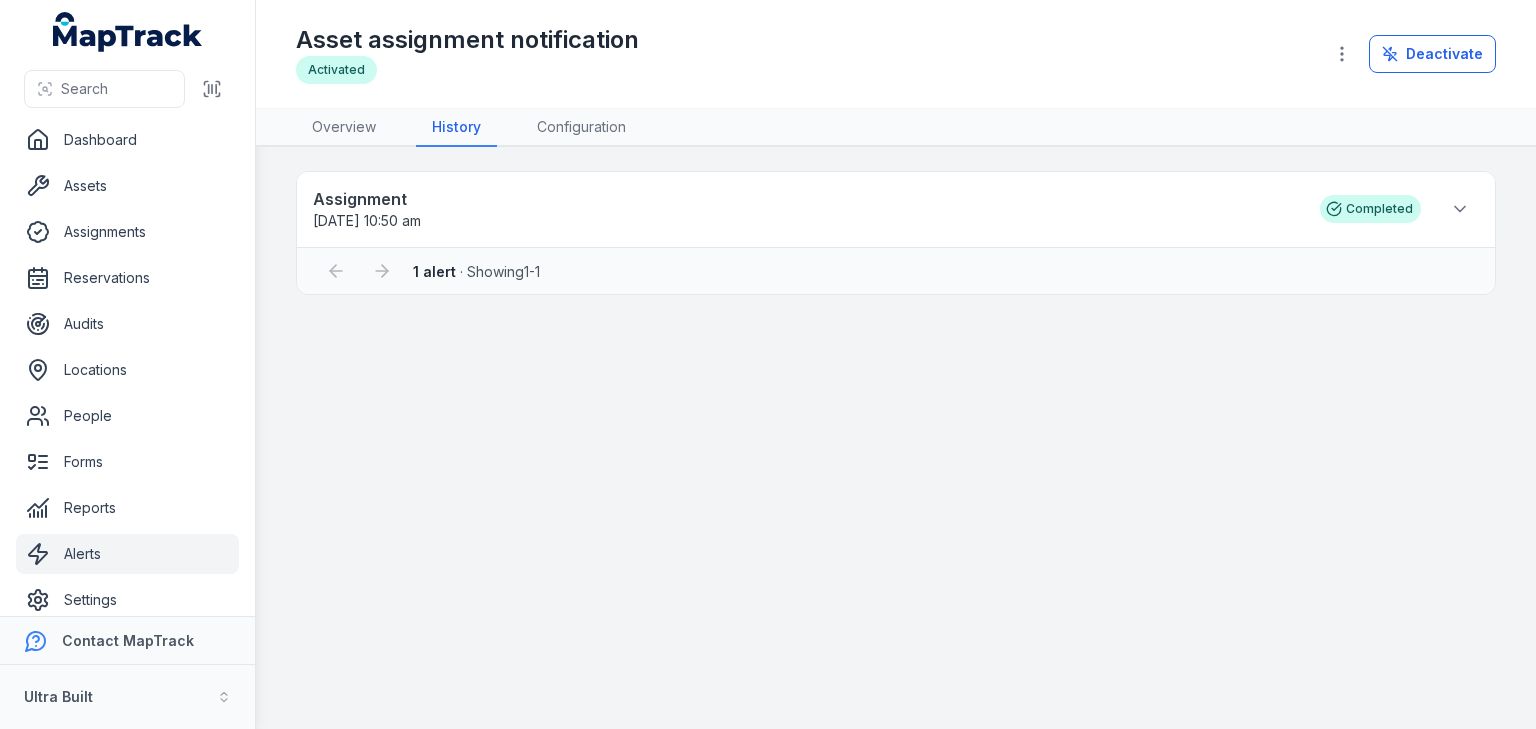 scroll, scrollTop: 0, scrollLeft: 0, axis: both 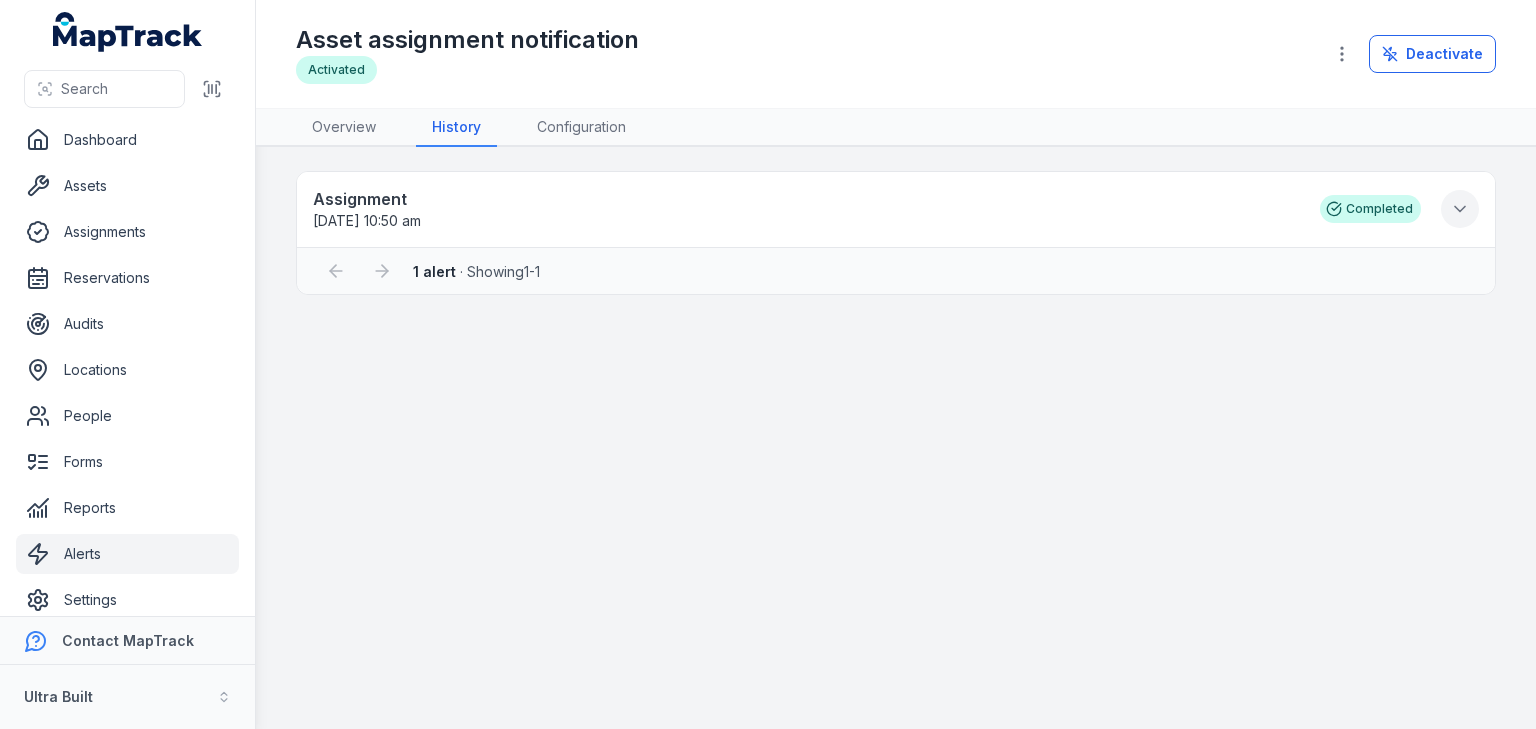 click at bounding box center [1460, 209] 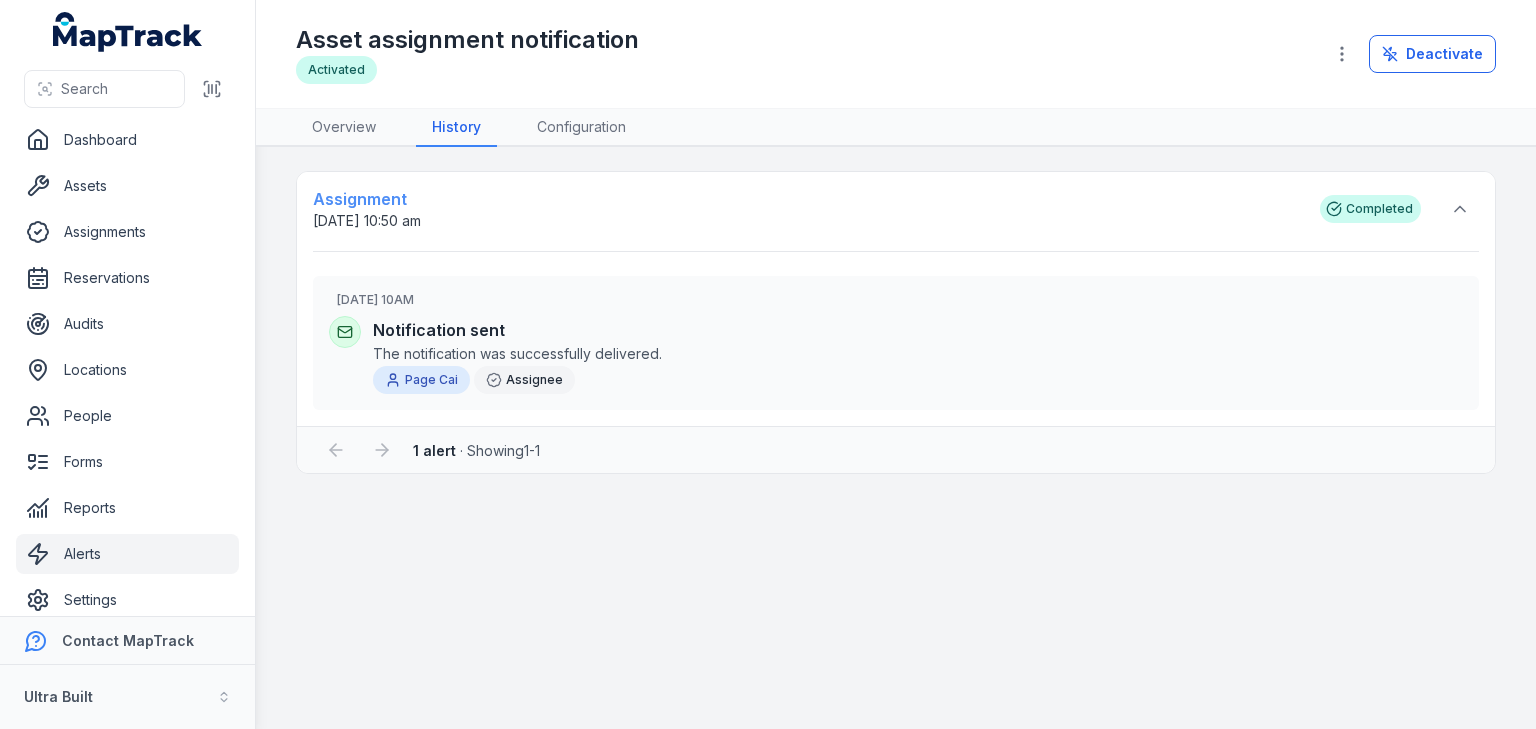click on "Assignment" at bounding box center (806, 199) 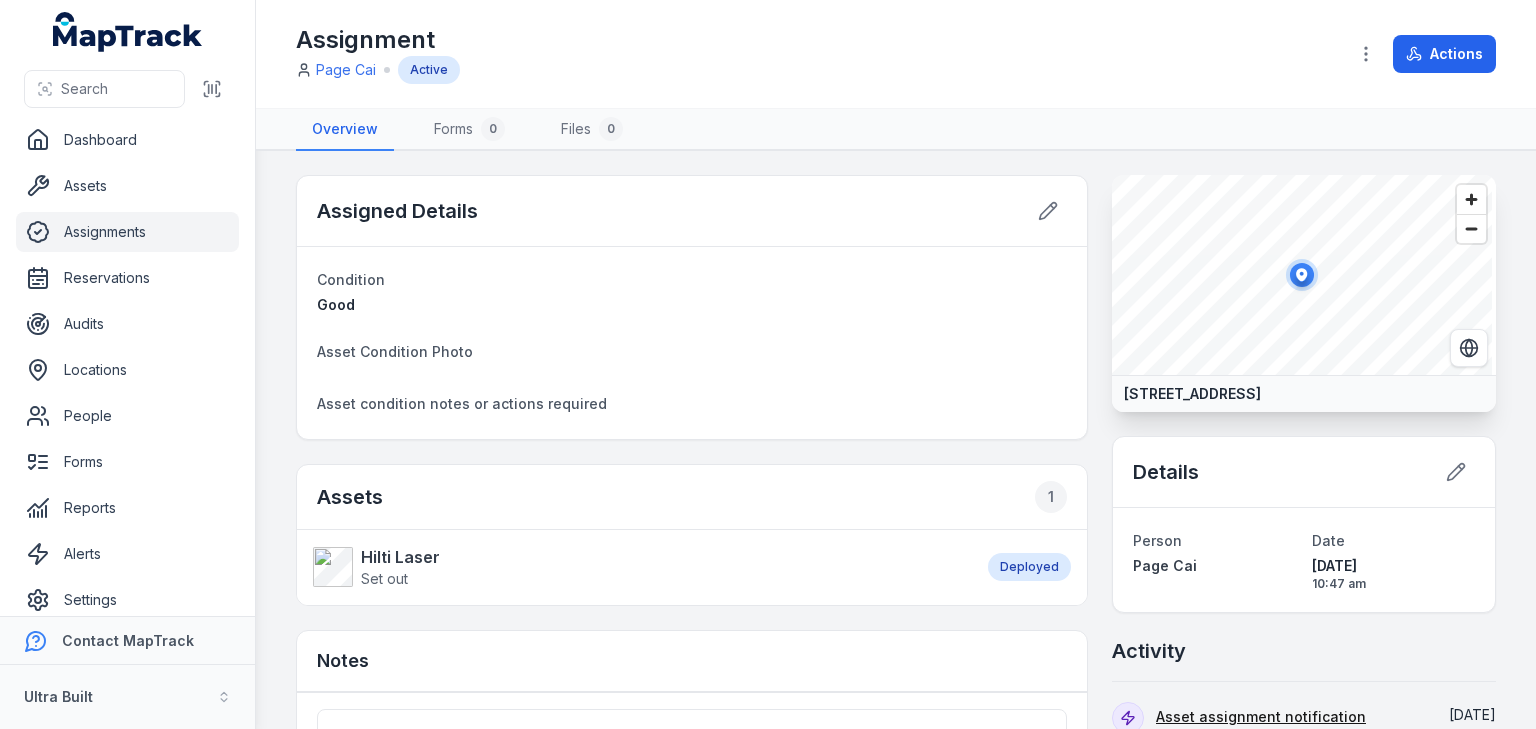 scroll, scrollTop: 214, scrollLeft: 0, axis: vertical 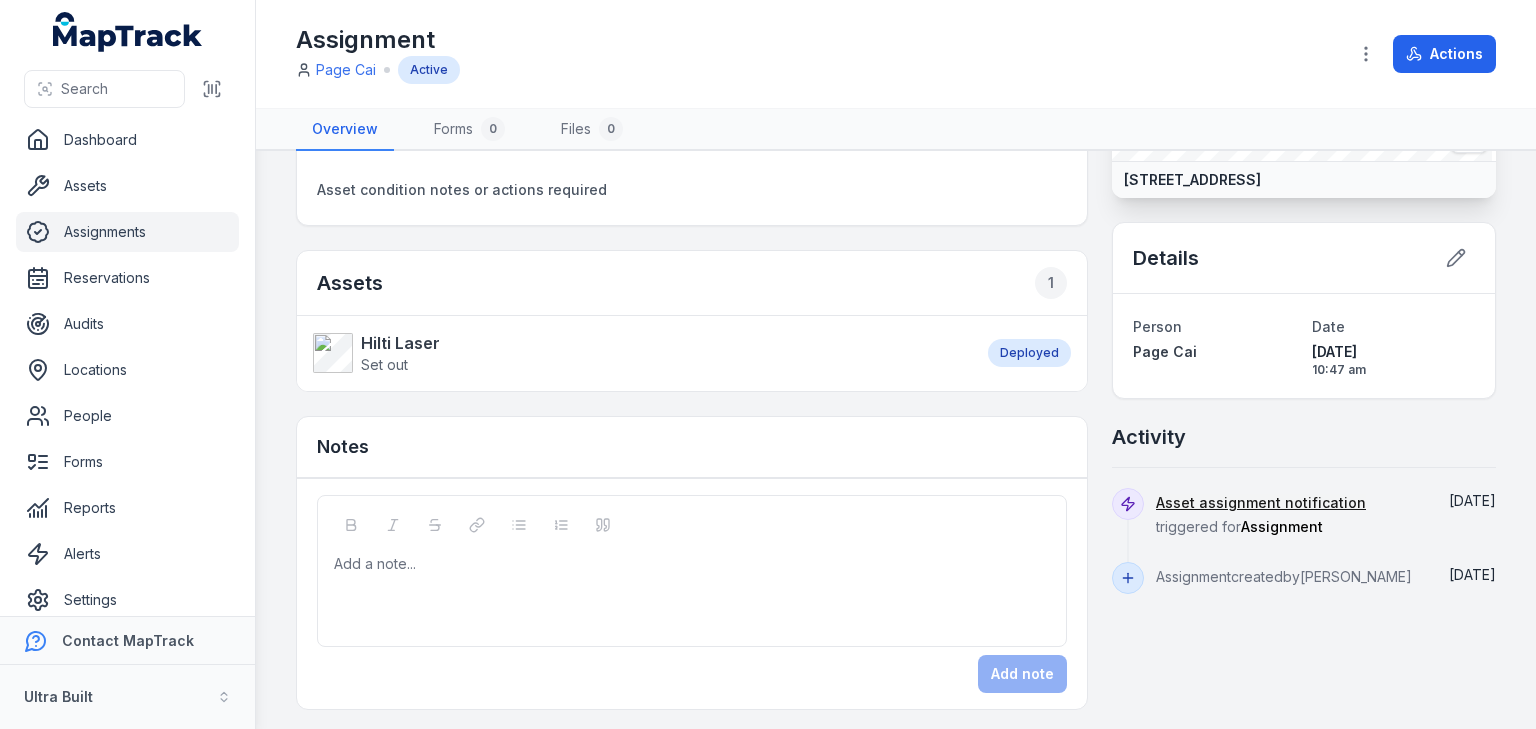 click 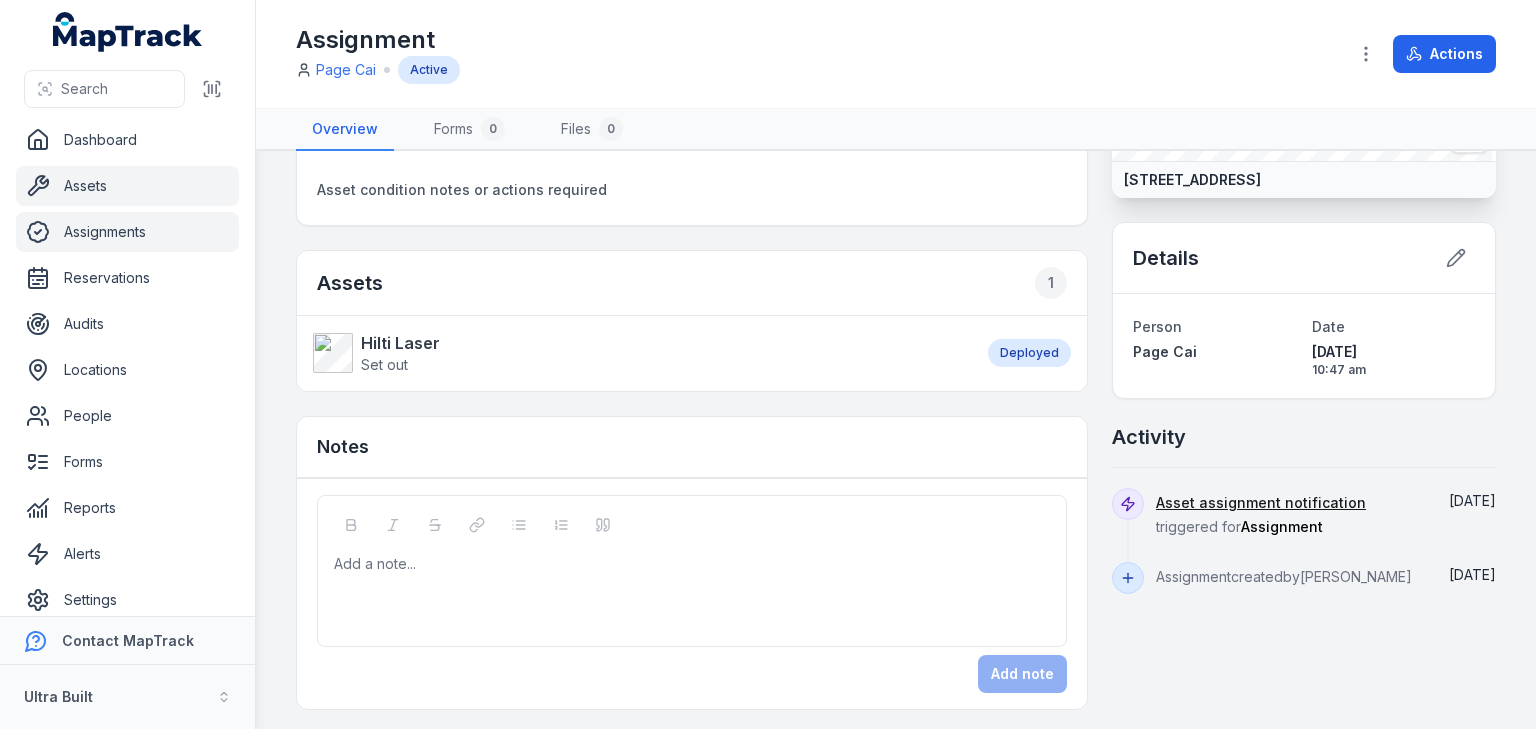click on "Assets" at bounding box center [127, 186] 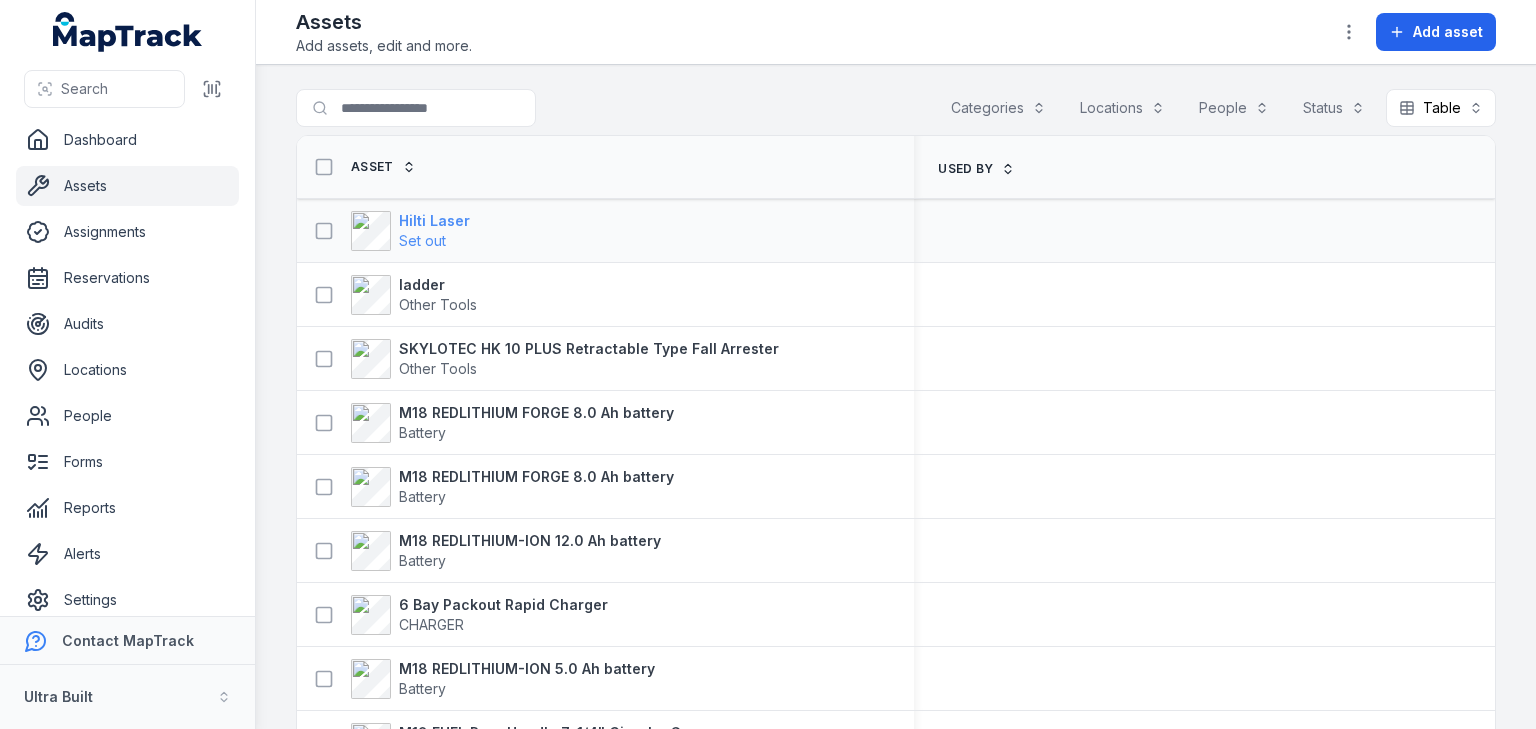 scroll, scrollTop: 0, scrollLeft: 0, axis: both 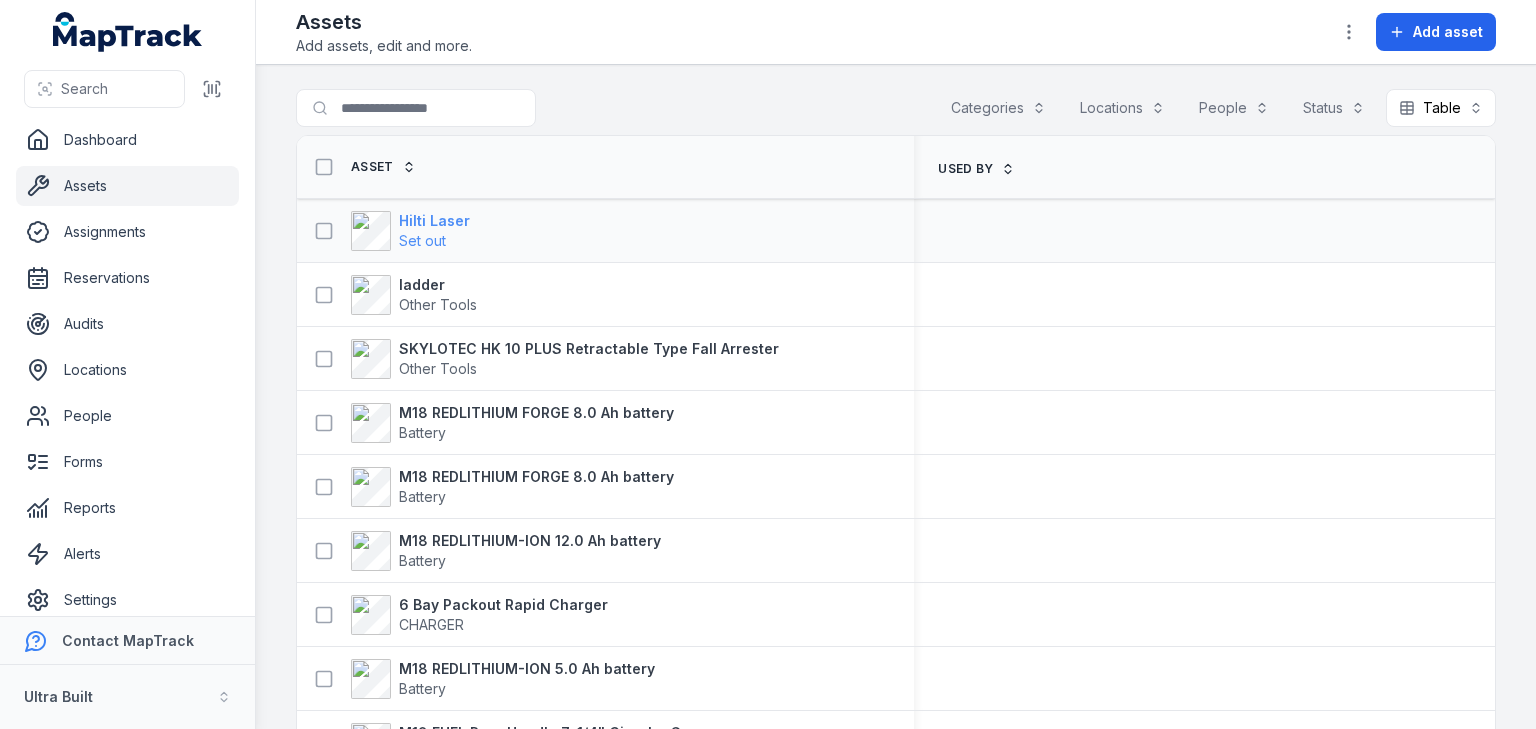 click on "Hilti Laser" at bounding box center [434, 221] 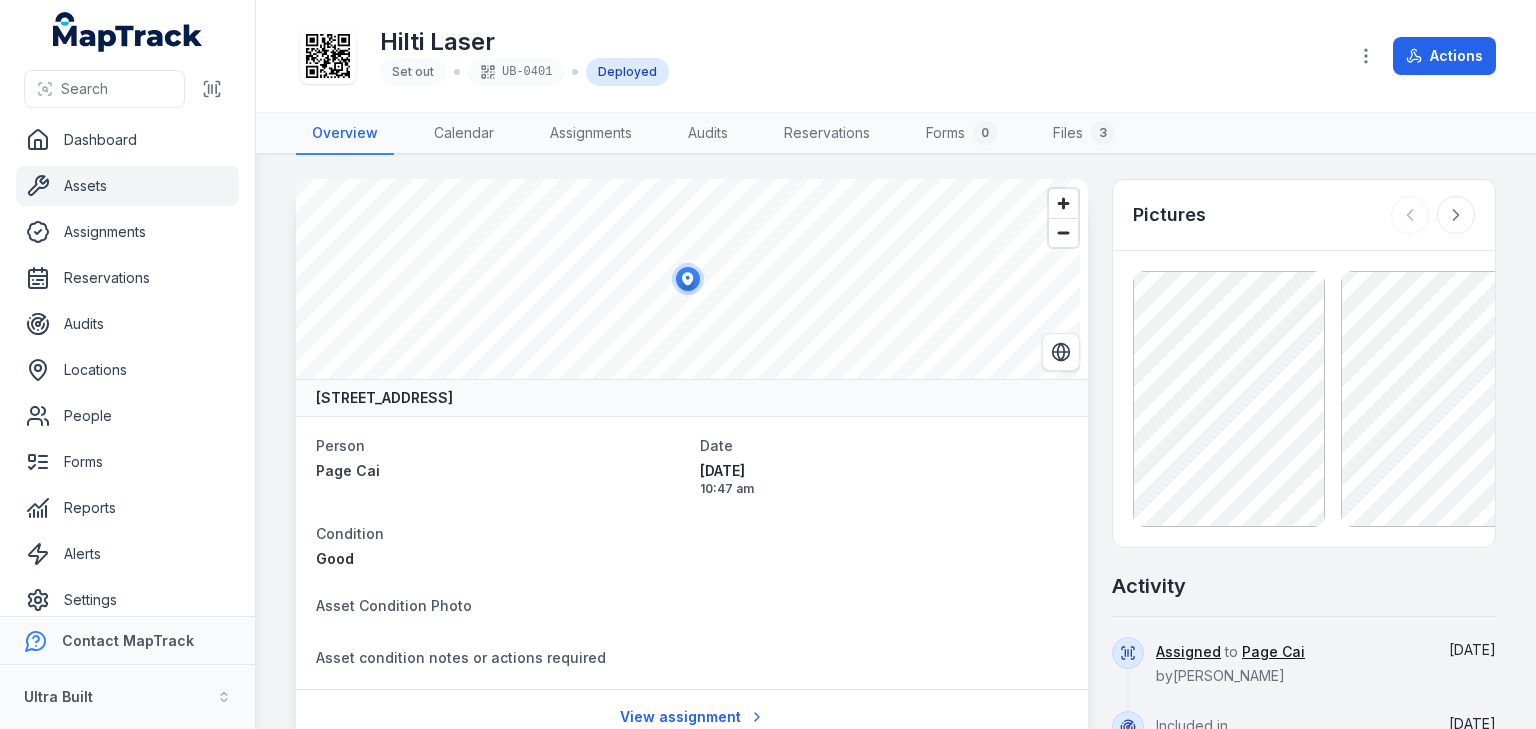 click on "[GEOGRAPHIC_DATA], [GEOGRAPHIC_DATA] 5094, [GEOGRAPHIC_DATA] Person Page Cai Date [DATE] 10:47 am Condition Good Asset Condition Photo Asset condition notes or actions required View assignment Details Category Set out Description Hilti Laser Model PR 30-HVS A12 Serial Number 318200058 Corded (Y/N) No LAST TEST TAG DATE TEST TAG DUE DATE OF PURCHASE REPAIR INFO COMMENTS Brand / Make / Manufacturer Hilti next calibration due date last calibration date User Guide Manuals Service and Calibration Documents CONDITION Good Warranty End Date Notes Add a note... Add note Pictures Activity Assigned   to   Page Cai  by  [PERSON_NAME] [DATE] Included in   Audit of Page [PERSON_NAME]    by  [PERSON_NAME] [DATE] Assigned   to   Yard Container (Gepps Cross)  by  [PERSON_NAME] [DATE] Tag  UB-0401  assigned to   Hilti Laser  by  Page [PERSON_NAME] [DATE] File  20250709_102349  uploaded  by  Page [PERSON_NAME] [DATE] File  20250709_102444  uploaded  by  Page [PERSON_NAME] [DATE] File  20250709_102629  uploaded  by  Page [PERSON_NAME] [DATE] Asset   Hilti Laser" at bounding box center (896, 1013) 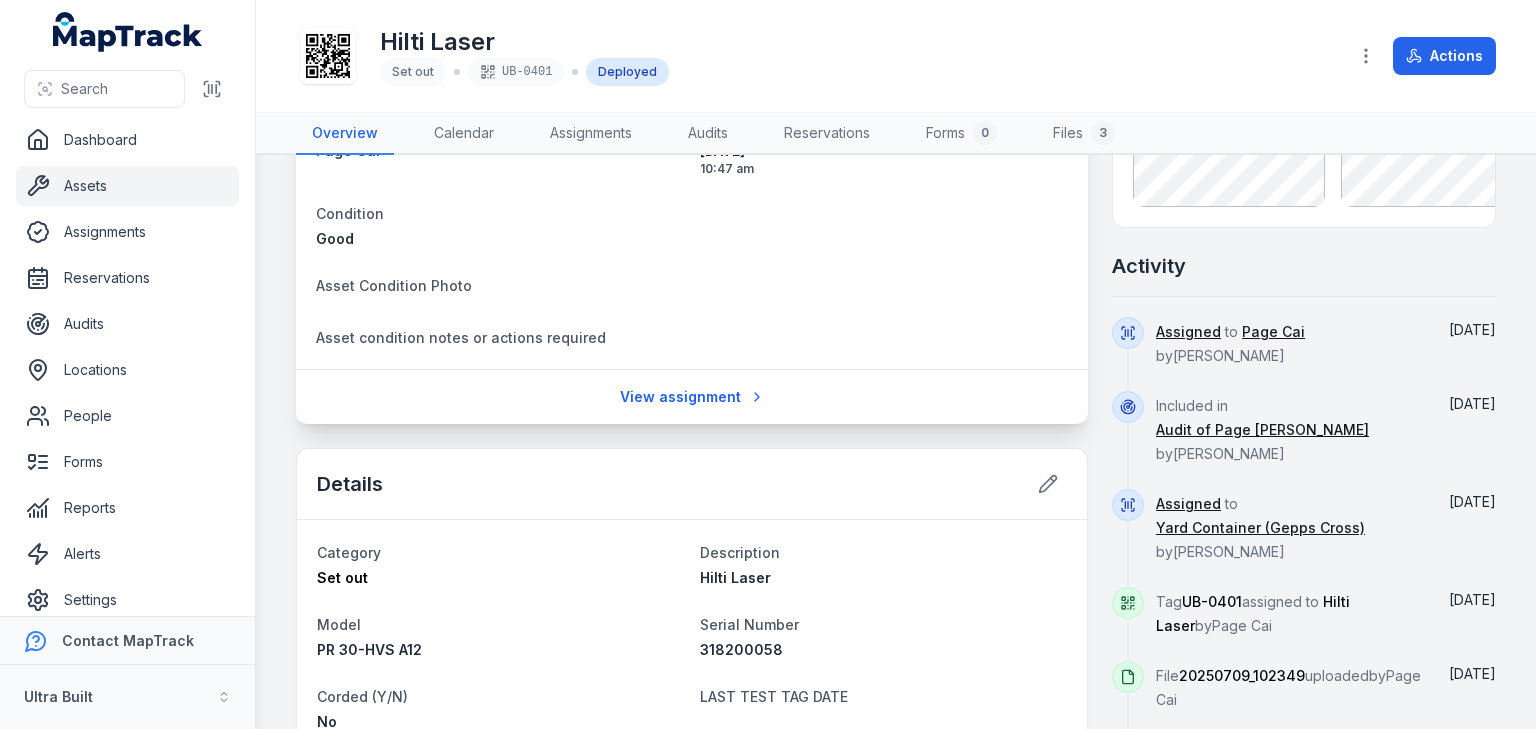 scroll, scrollTop: 0, scrollLeft: 0, axis: both 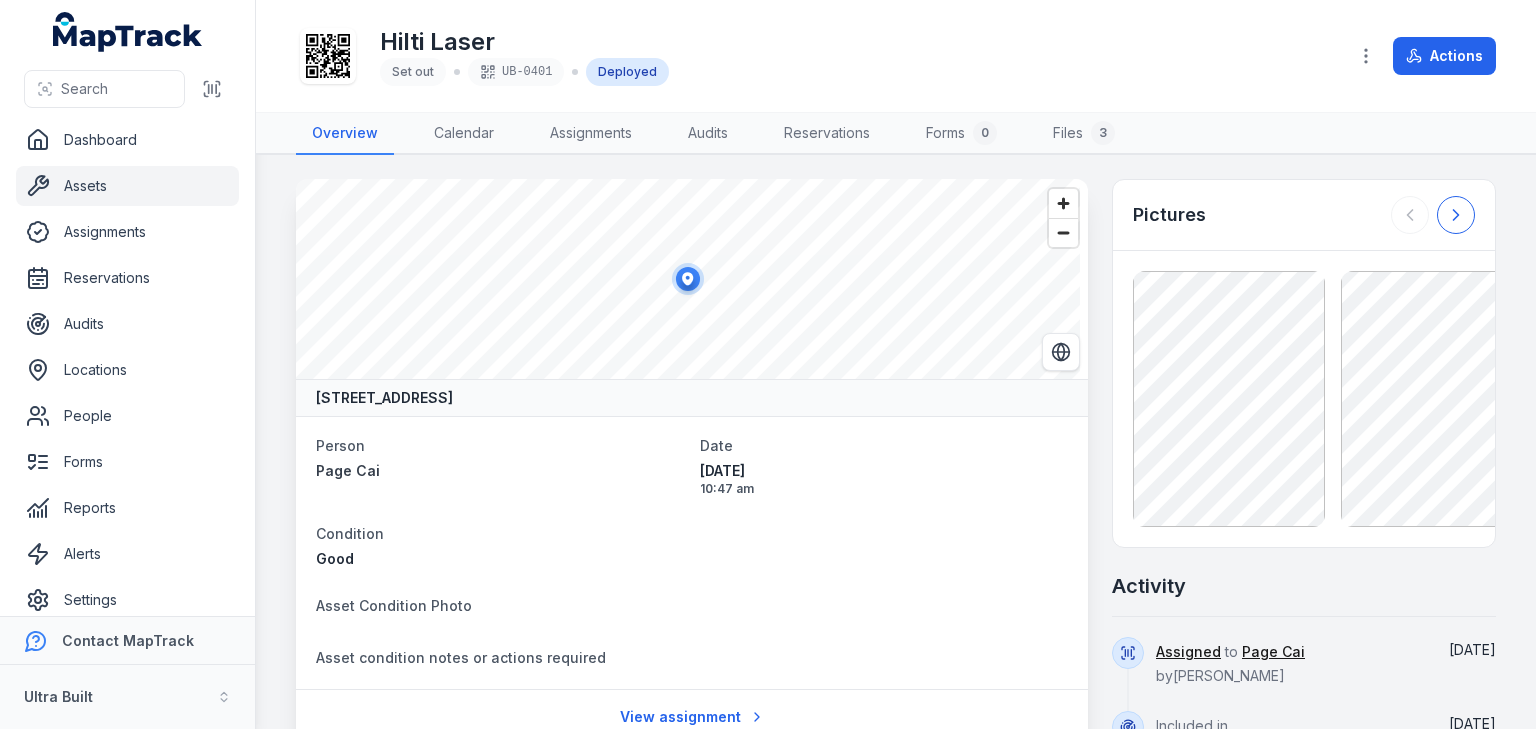 click at bounding box center (1456, 215) 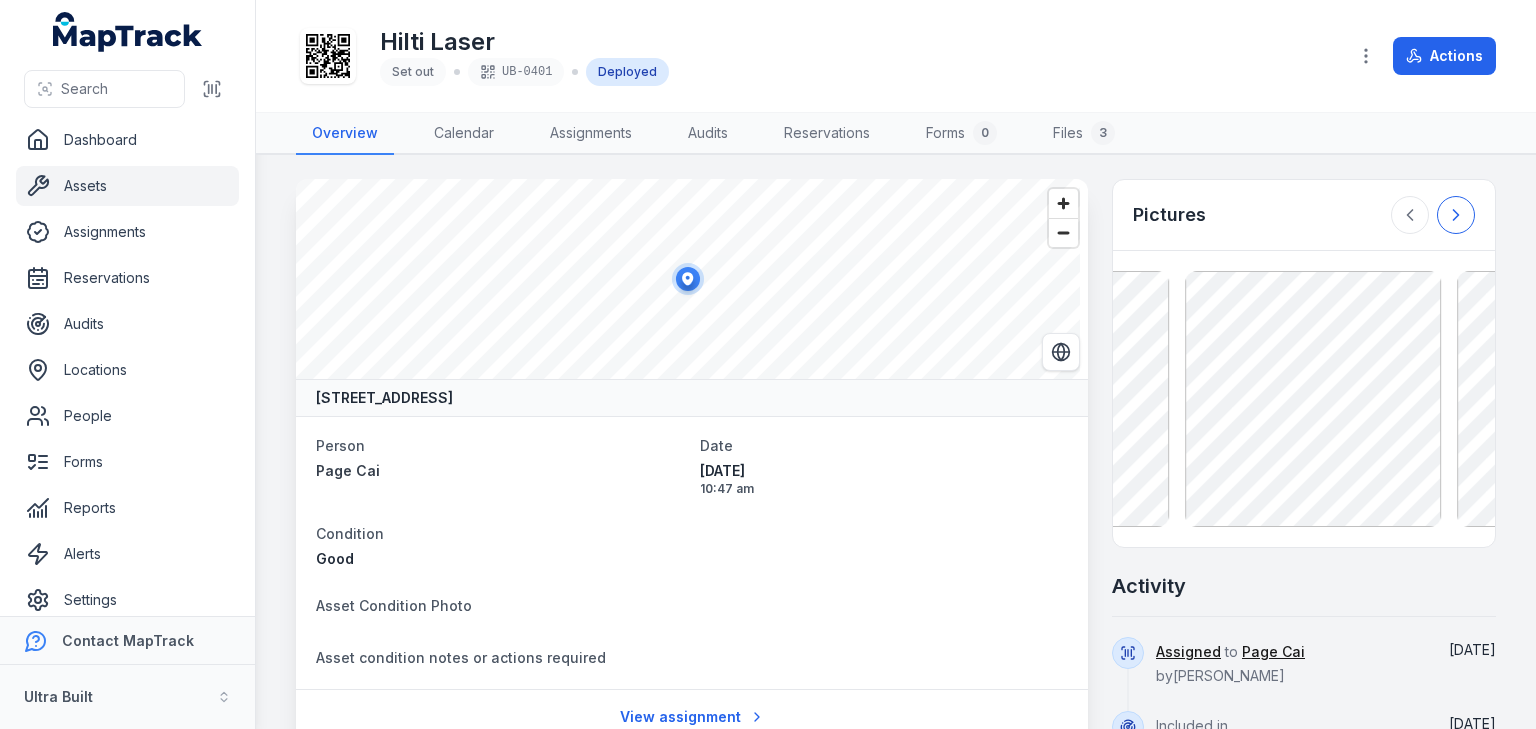 click at bounding box center (1456, 215) 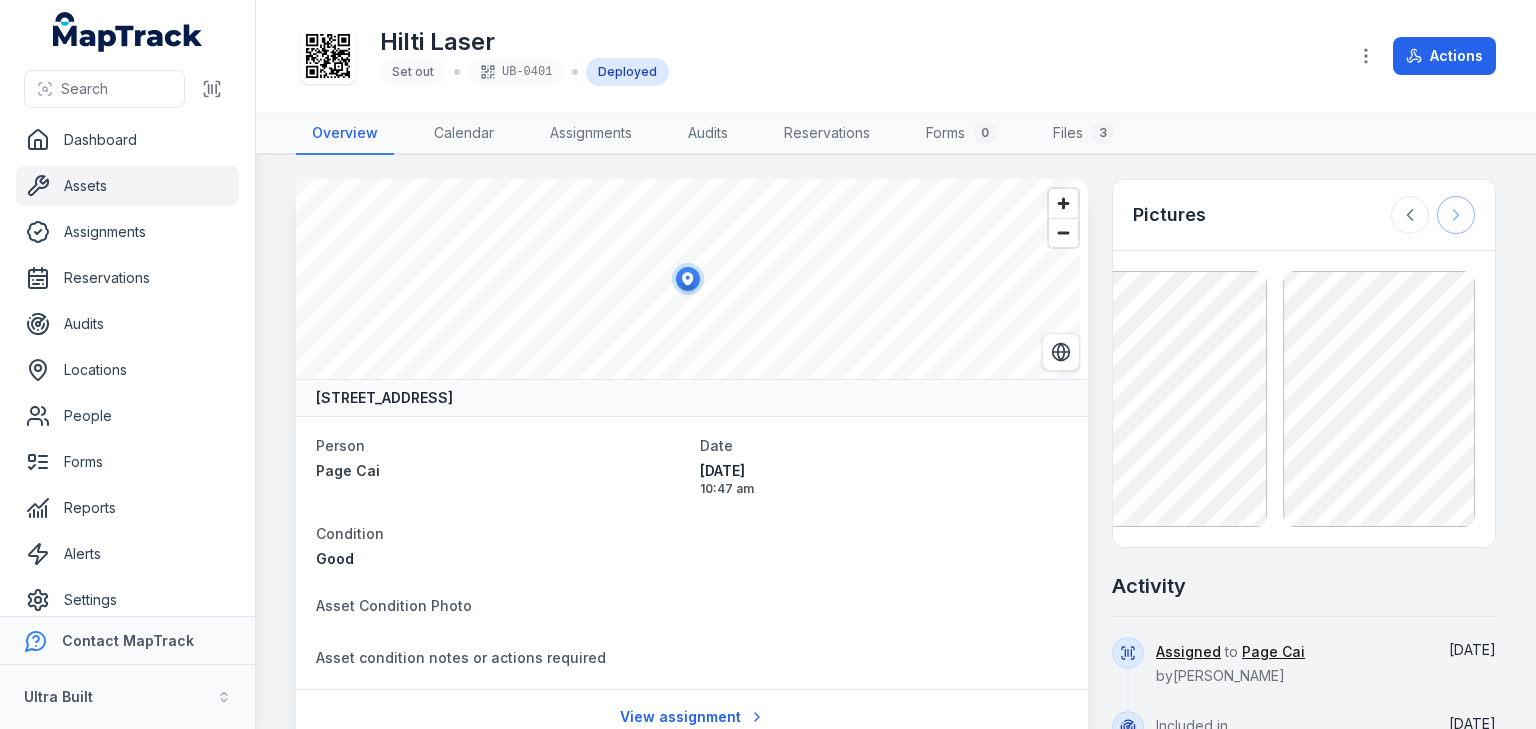 click at bounding box center (1433, 215) 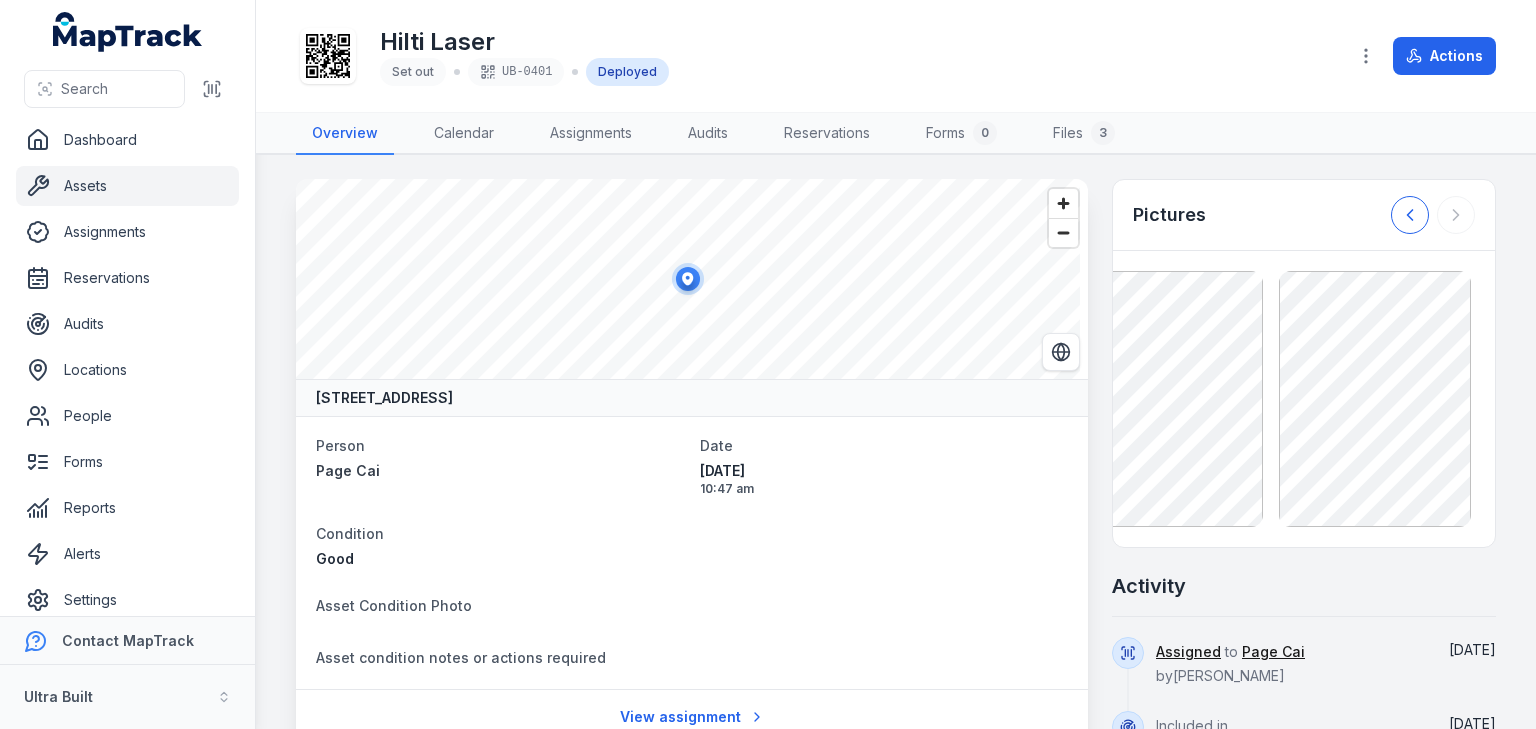 click 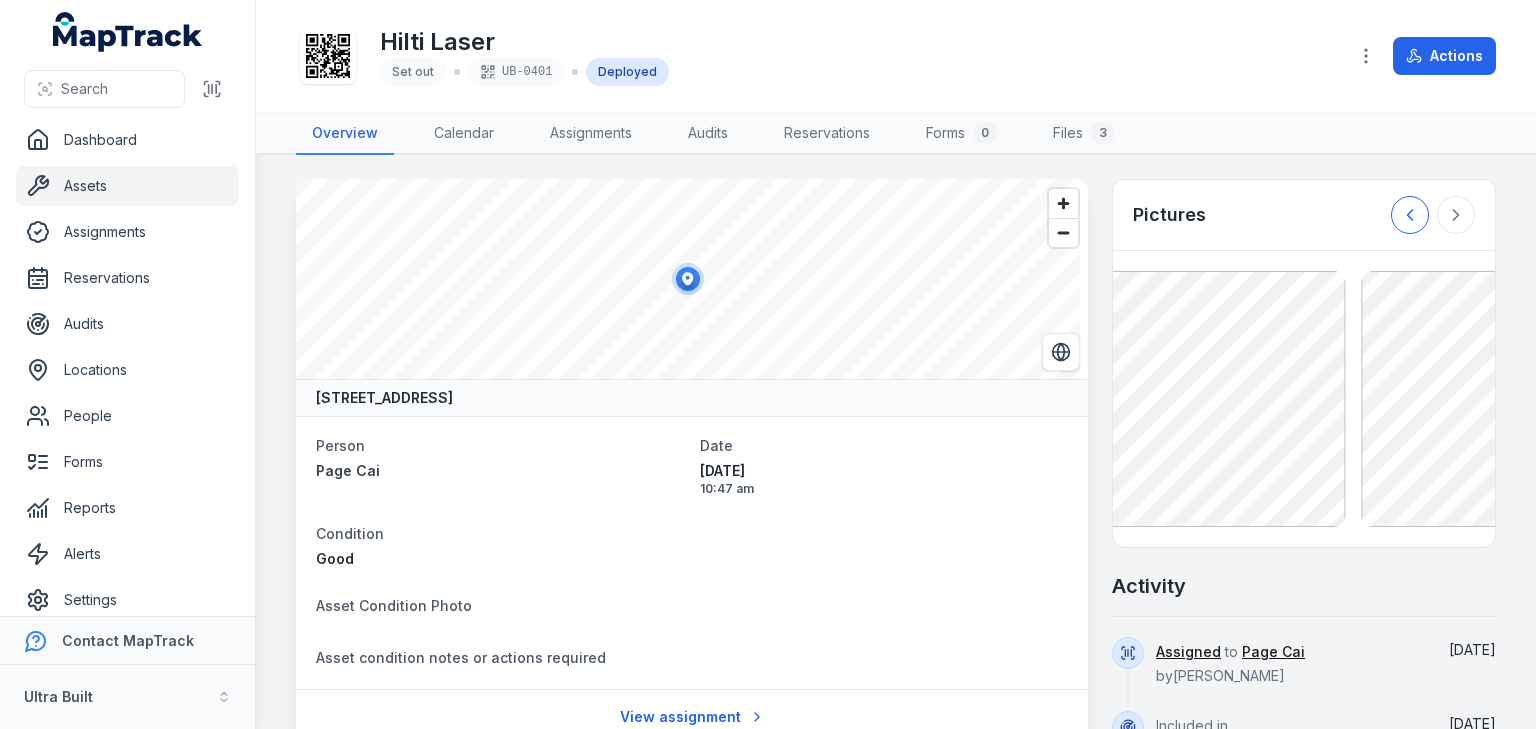 click 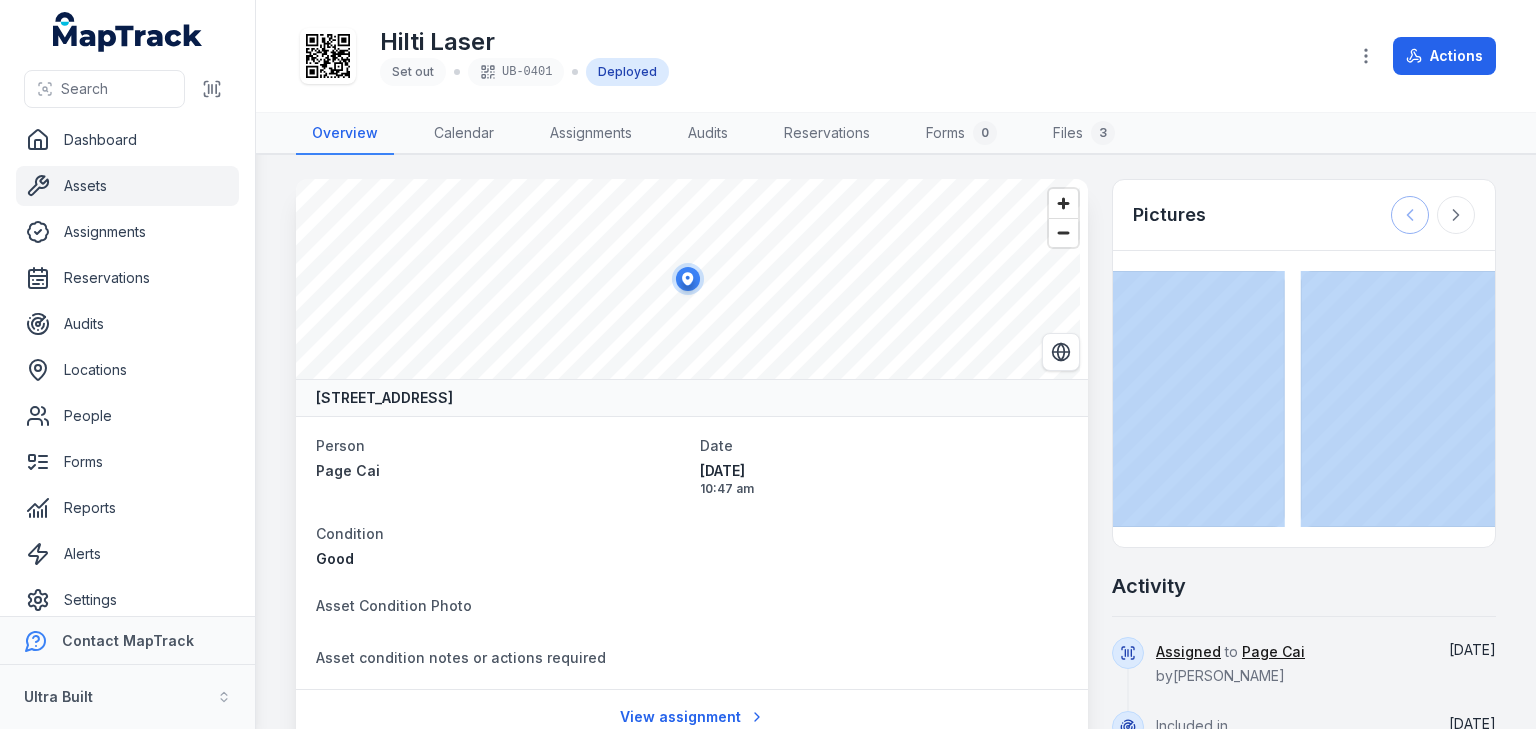 click at bounding box center [1433, 215] 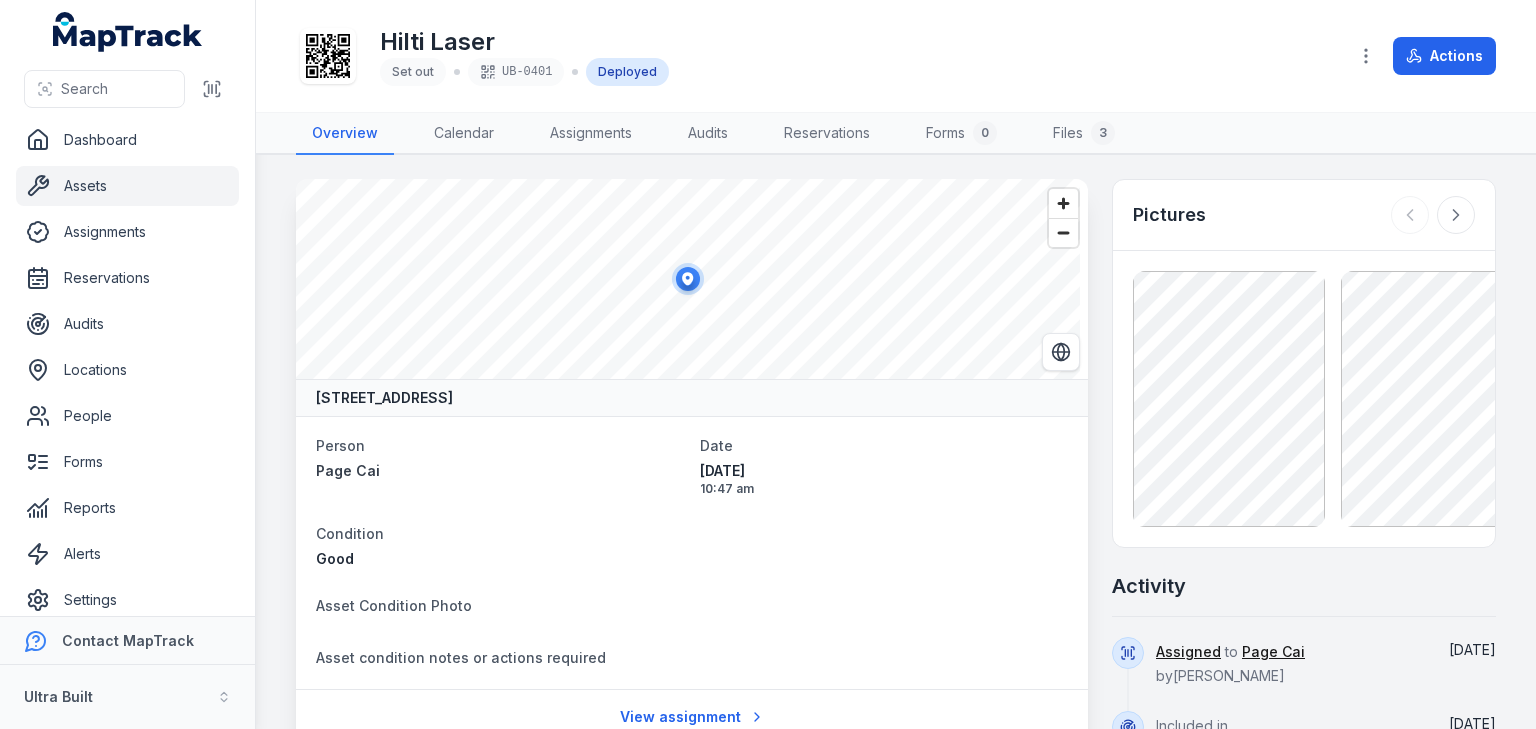 click on "[GEOGRAPHIC_DATA], [GEOGRAPHIC_DATA] 5094, [GEOGRAPHIC_DATA] Person Page Cai Date [DATE] 10:47 am Condition Good Asset Condition Photo Asset condition notes or actions required View assignment Details Category Set out Description Hilti Laser Model PR 30-HVS A12 Serial Number 318200058 Corded (Y/N) No LAST TEST TAG DATE TEST TAG DUE DATE OF PURCHASE REPAIR INFO COMMENTS Brand / Make / Manufacturer Hilti next calibration due date last calibration date User Guide Manuals Service and Calibration Documents CONDITION Good Warranty End Date Notes Add a note... Add note Pictures Activity Assigned   to   Page Cai  by  [PERSON_NAME] [DATE] Included in   Audit of Page [PERSON_NAME]    by  [PERSON_NAME] [DATE] Assigned   to   Yard Container (Gepps Cross)  by  [PERSON_NAME] [DATE] Tag  UB-0401  assigned to   Hilti Laser  by  Page [PERSON_NAME] [DATE] File  20250709_102349  uploaded  by  Page [PERSON_NAME] [DATE] File  20250709_102444  uploaded  by  Page [PERSON_NAME] [DATE] File  20250709_102629  uploaded  by  Page [PERSON_NAME] [DATE] Asset   Hilti Laser" at bounding box center [896, 442] 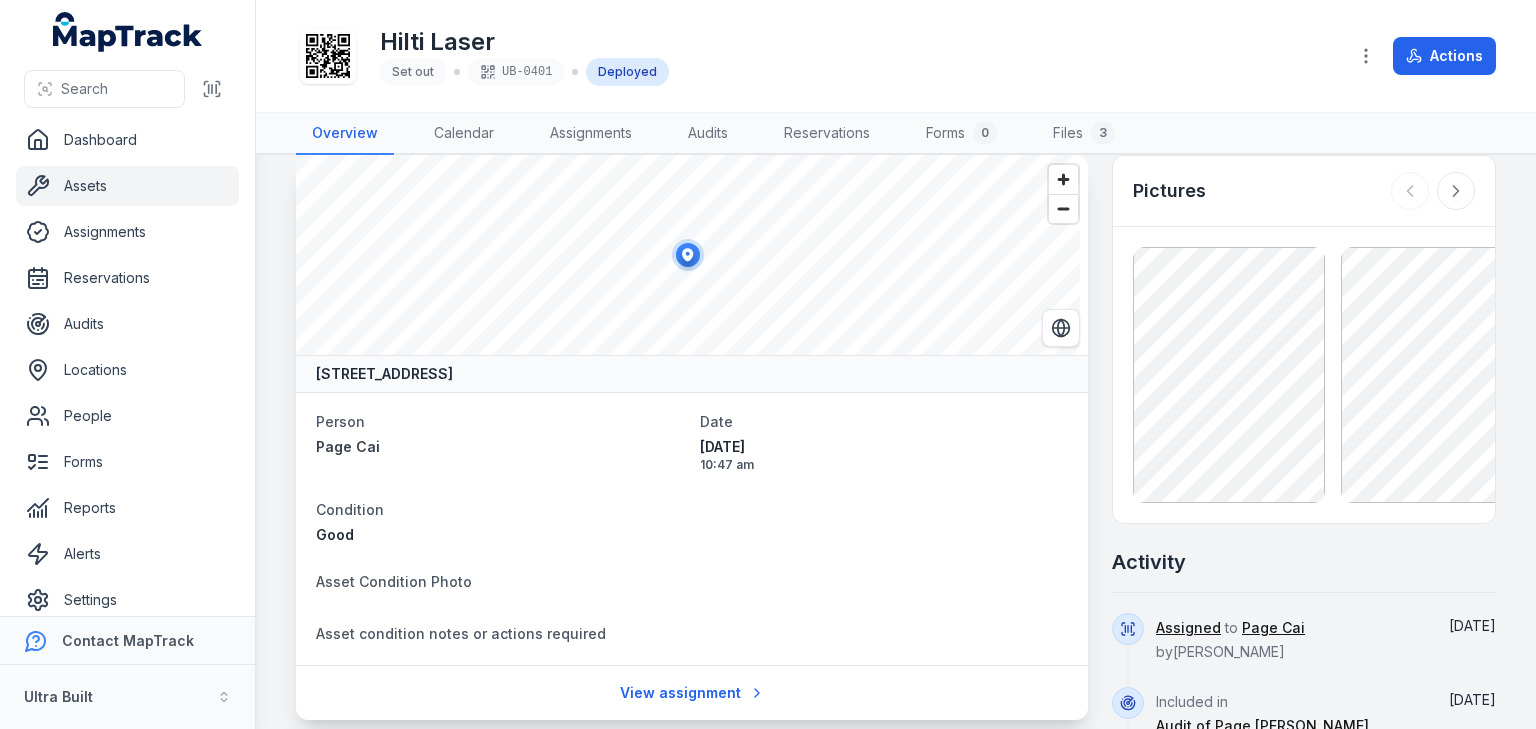 scroll, scrollTop: 0, scrollLeft: 0, axis: both 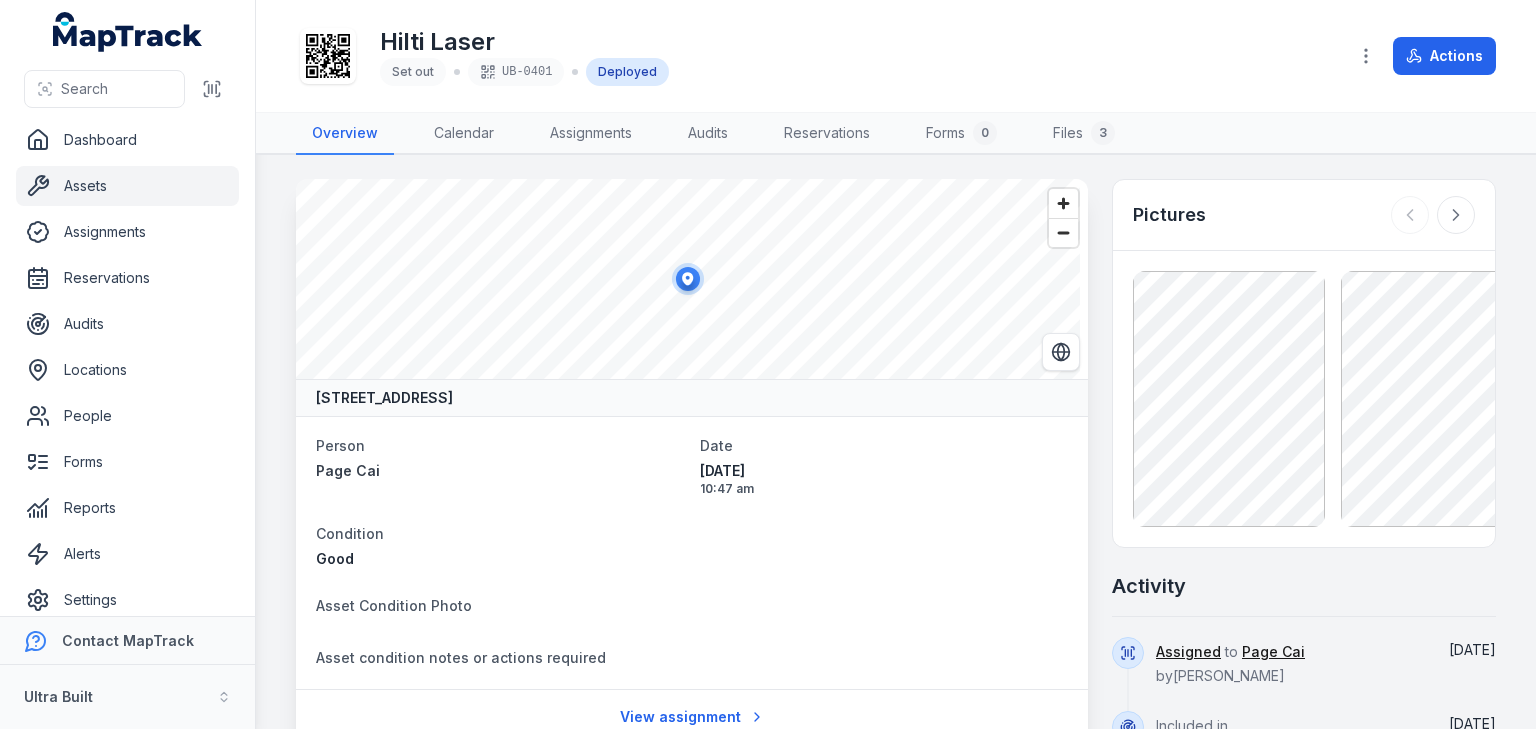 click on "Assets" at bounding box center (127, 186) 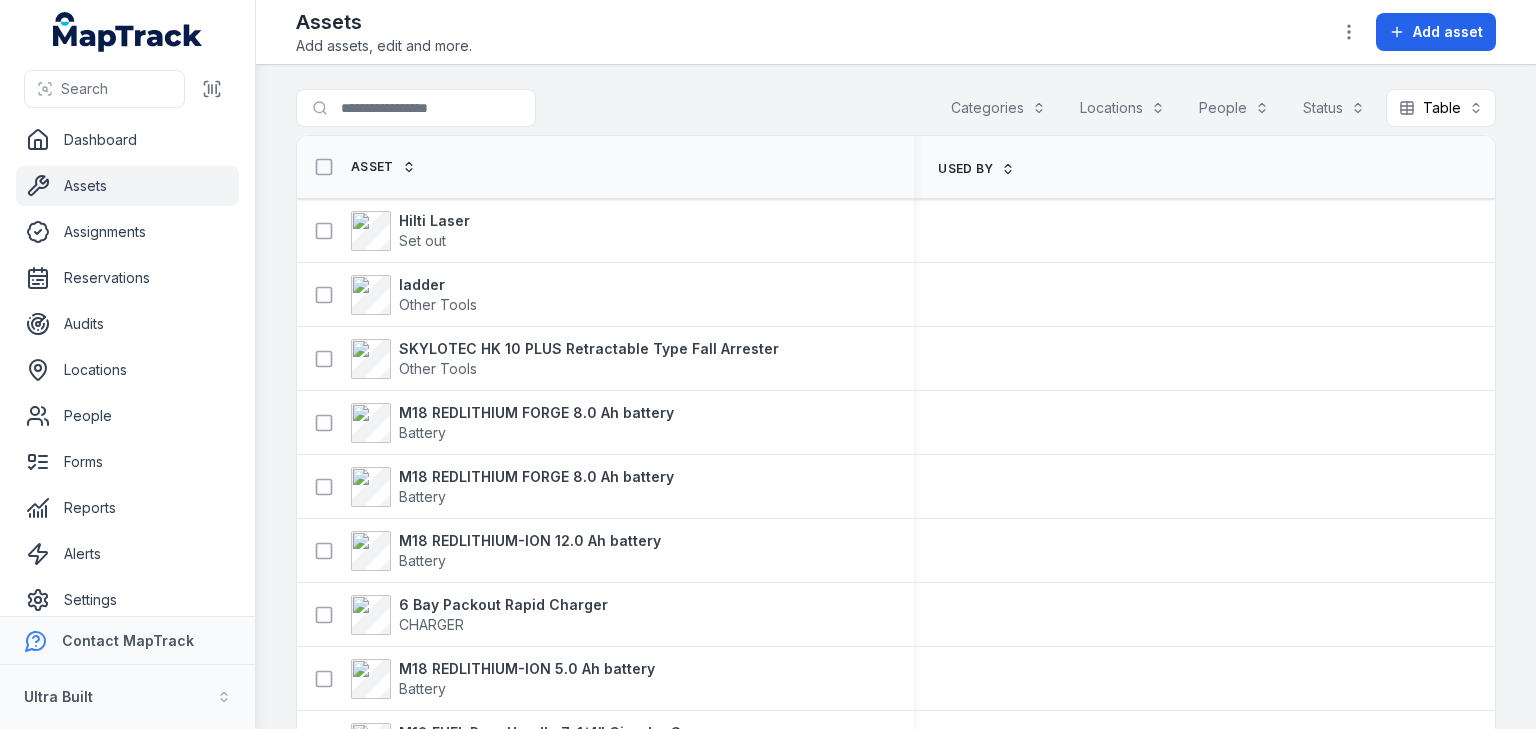 scroll, scrollTop: 0, scrollLeft: 0, axis: both 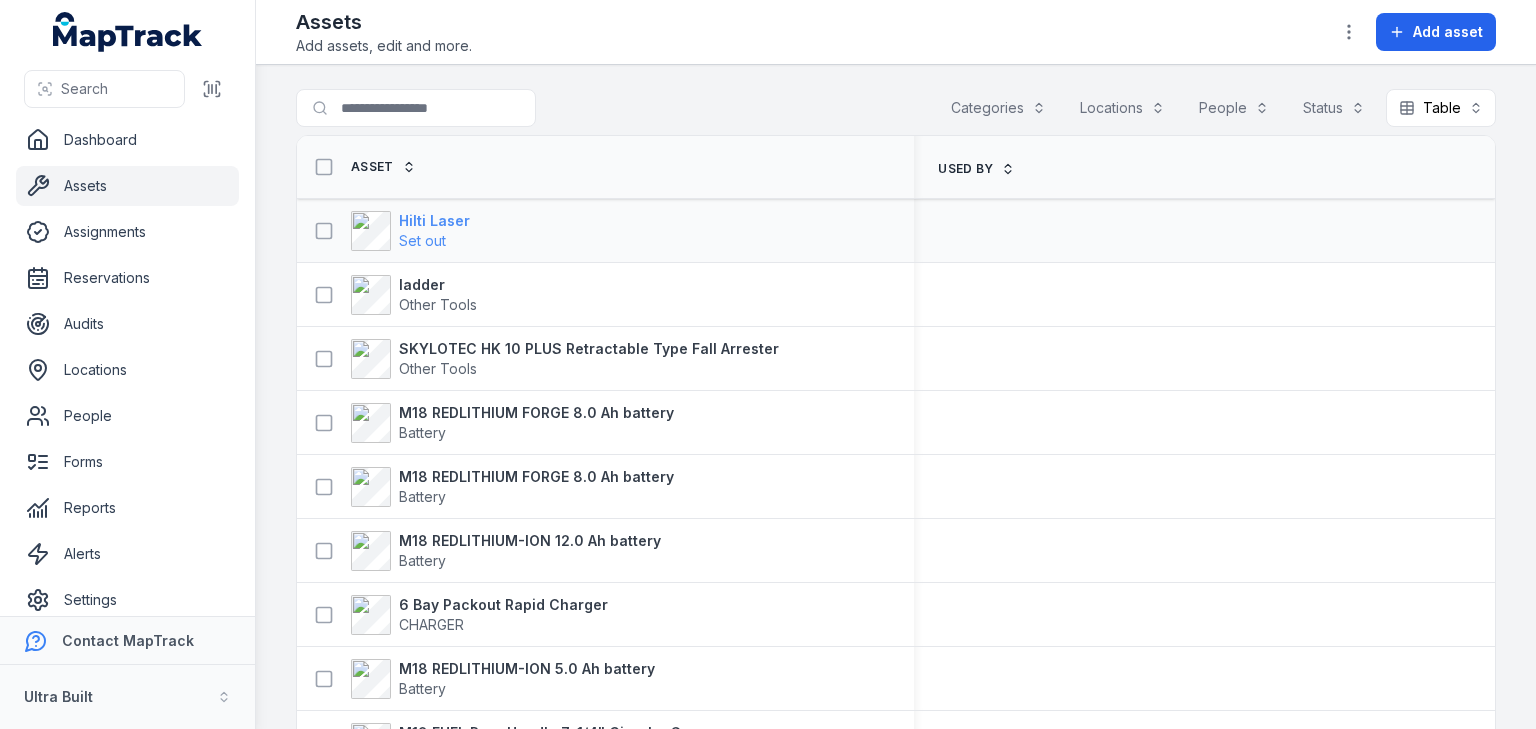 click on "Hilti Laser" at bounding box center (434, 221) 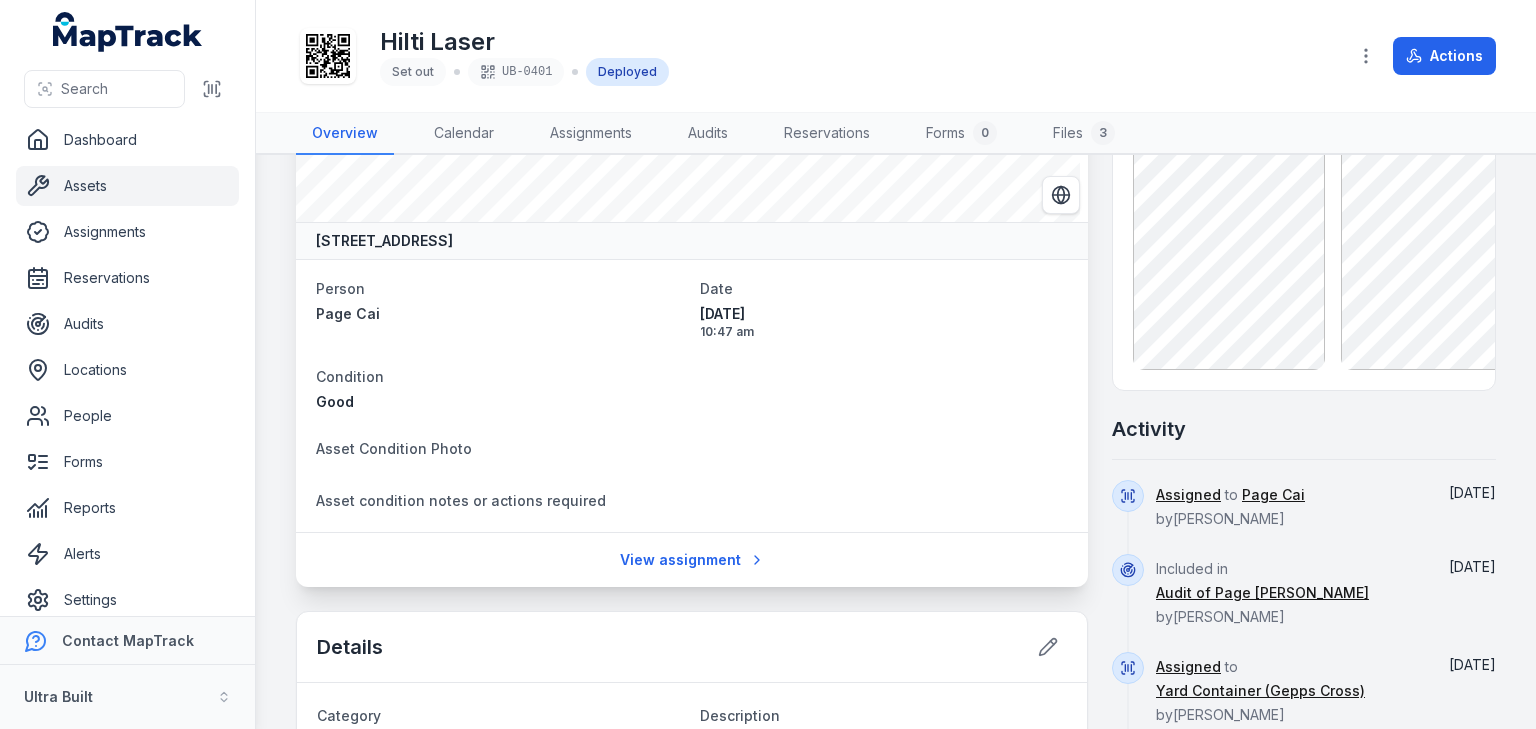 scroll, scrollTop: 0, scrollLeft: 0, axis: both 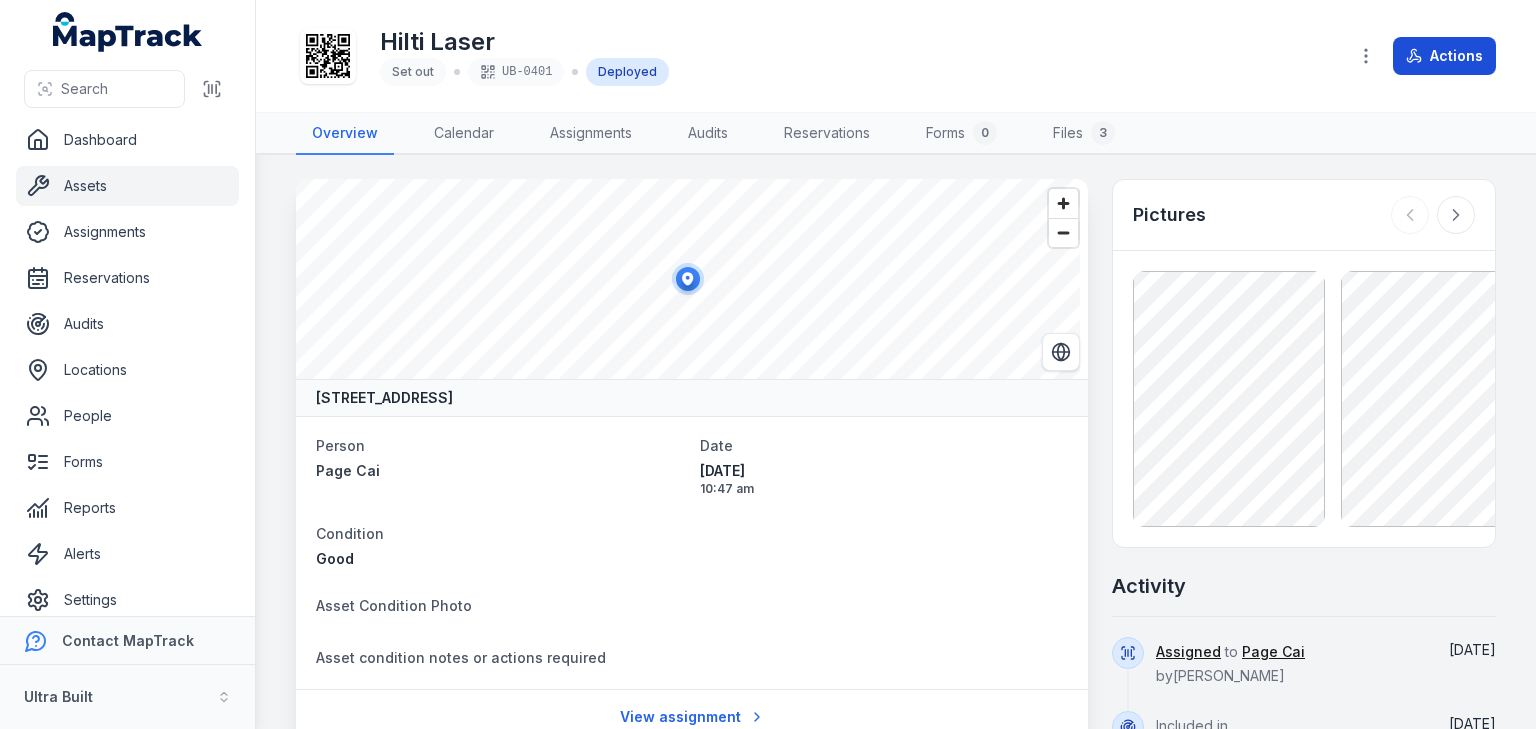 click on "Actions" at bounding box center (1444, 56) 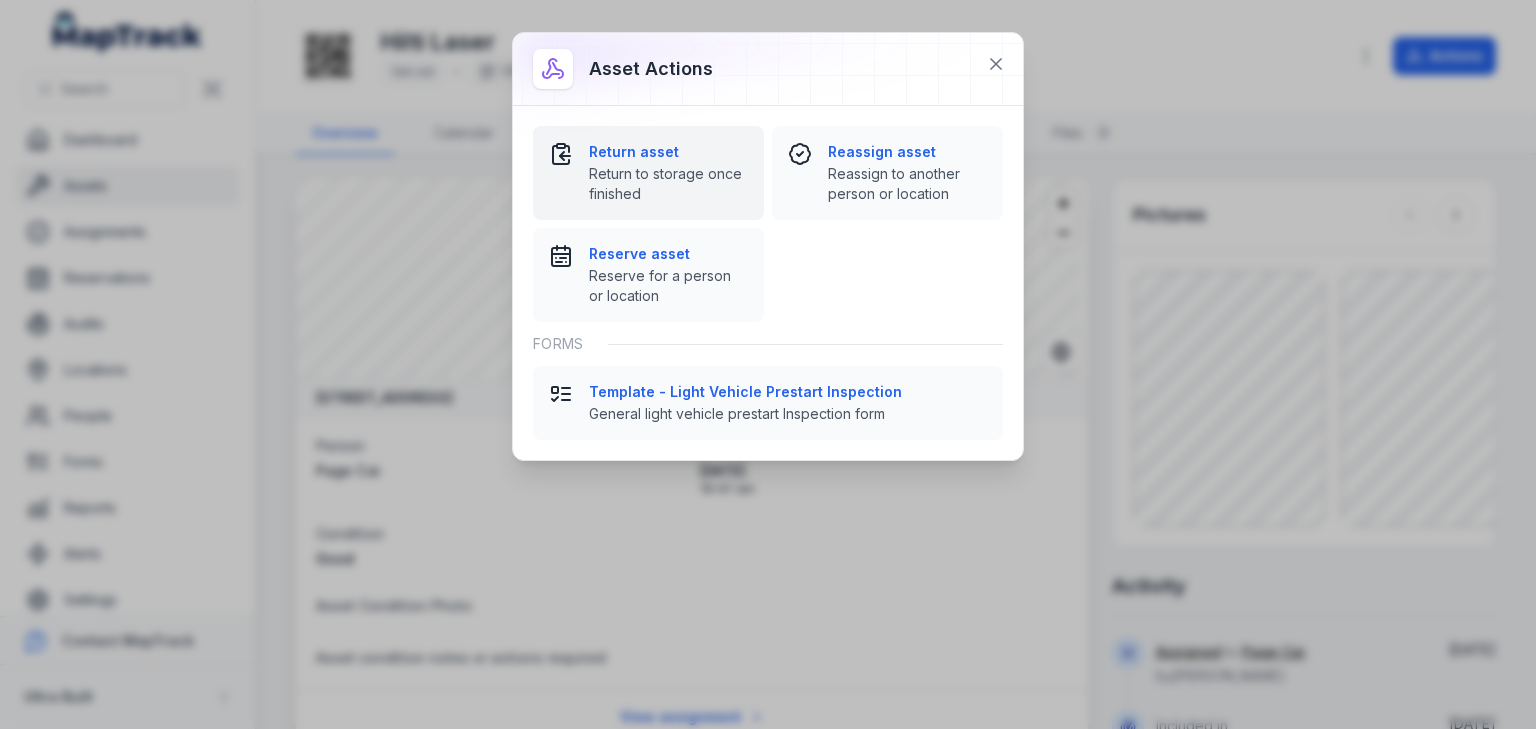 click on "Return to storage once finished" at bounding box center (668, 184) 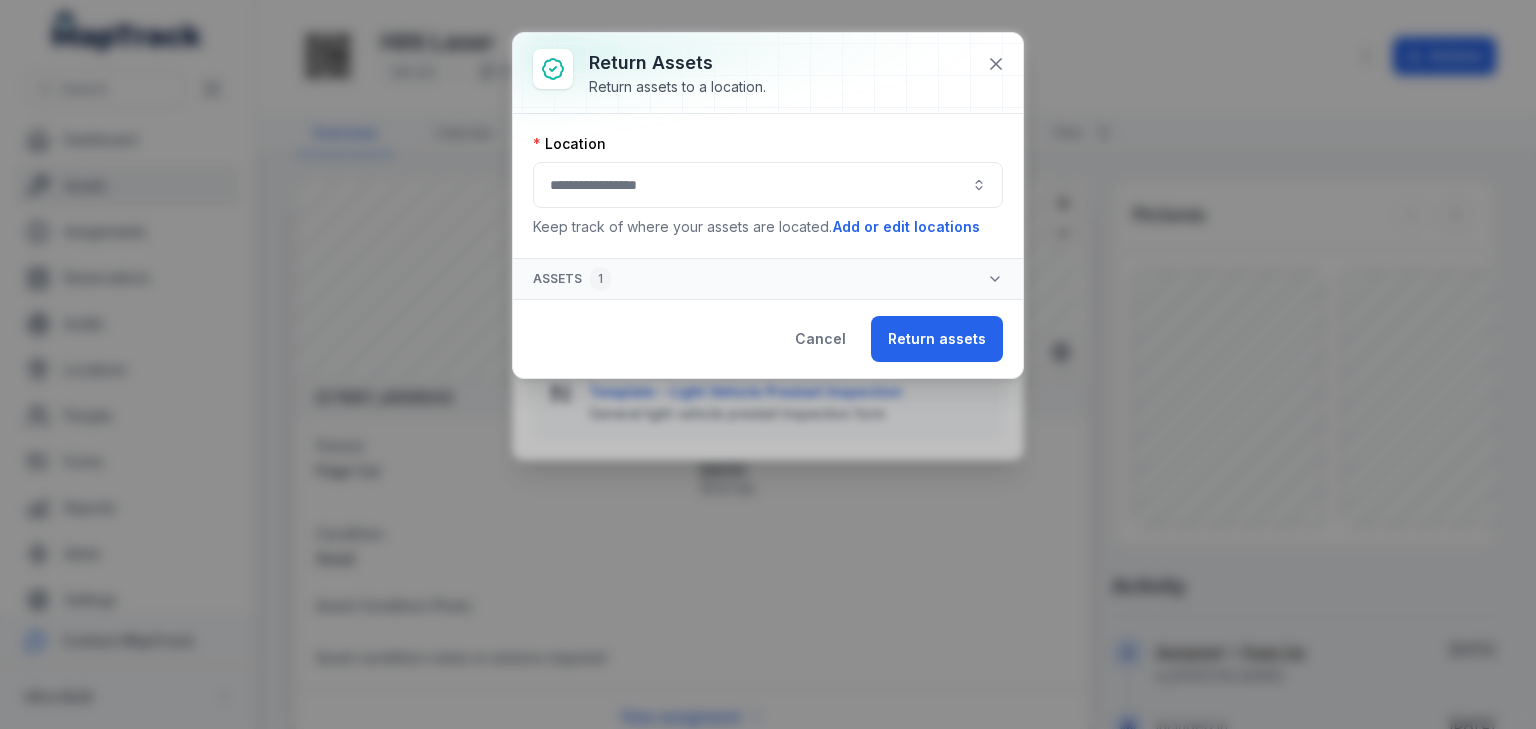 click at bounding box center [768, 185] 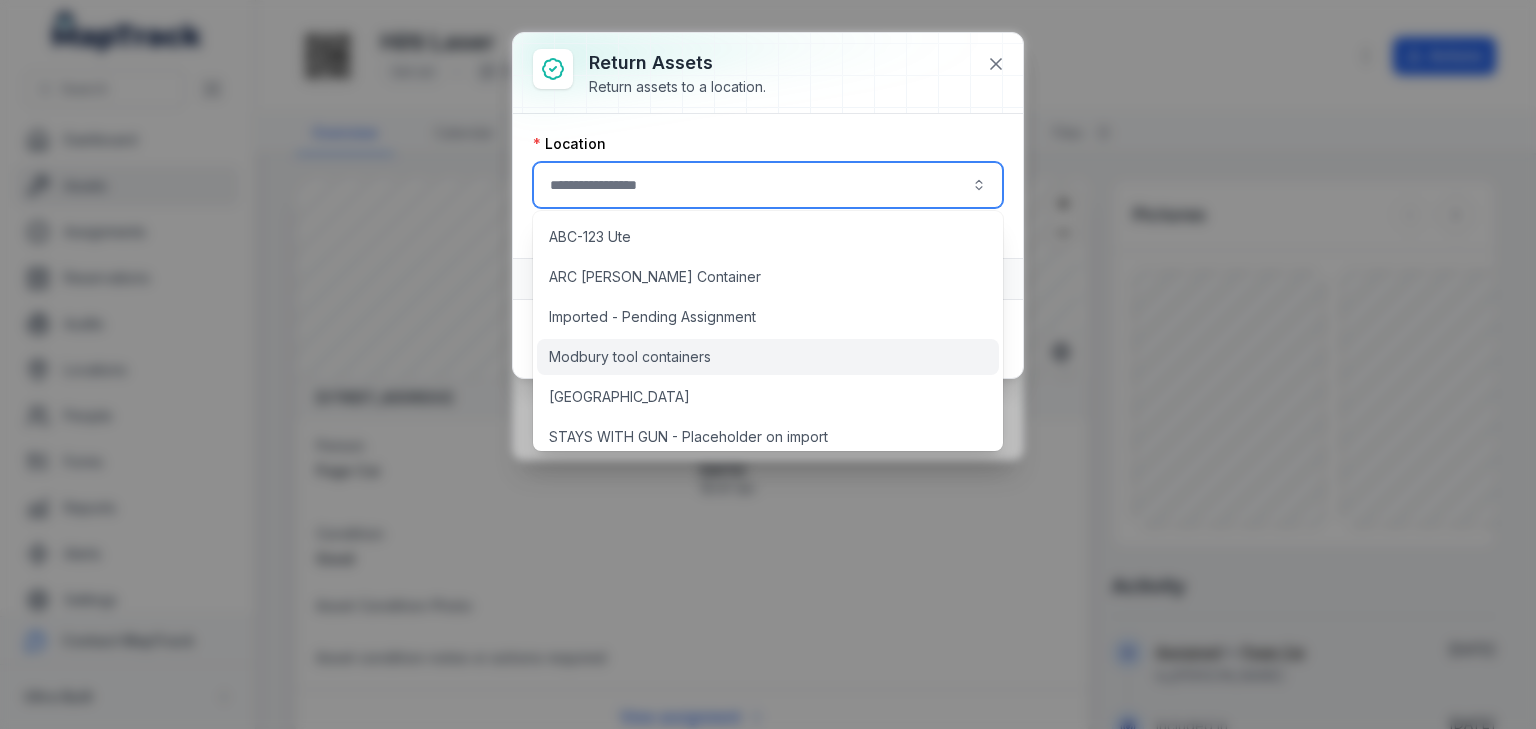 scroll, scrollTop: 212, scrollLeft: 0, axis: vertical 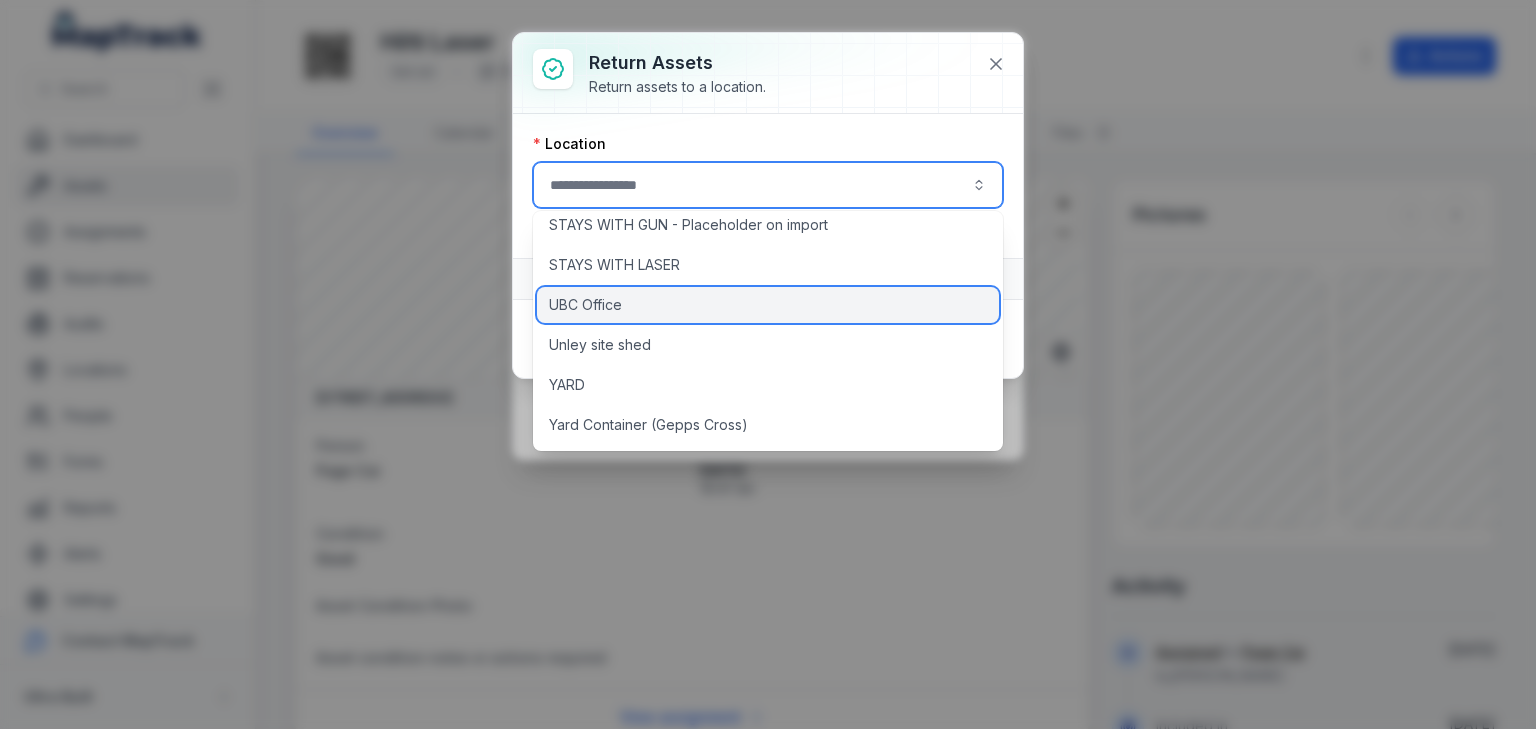 click on "UBC Office" at bounding box center (585, 305) 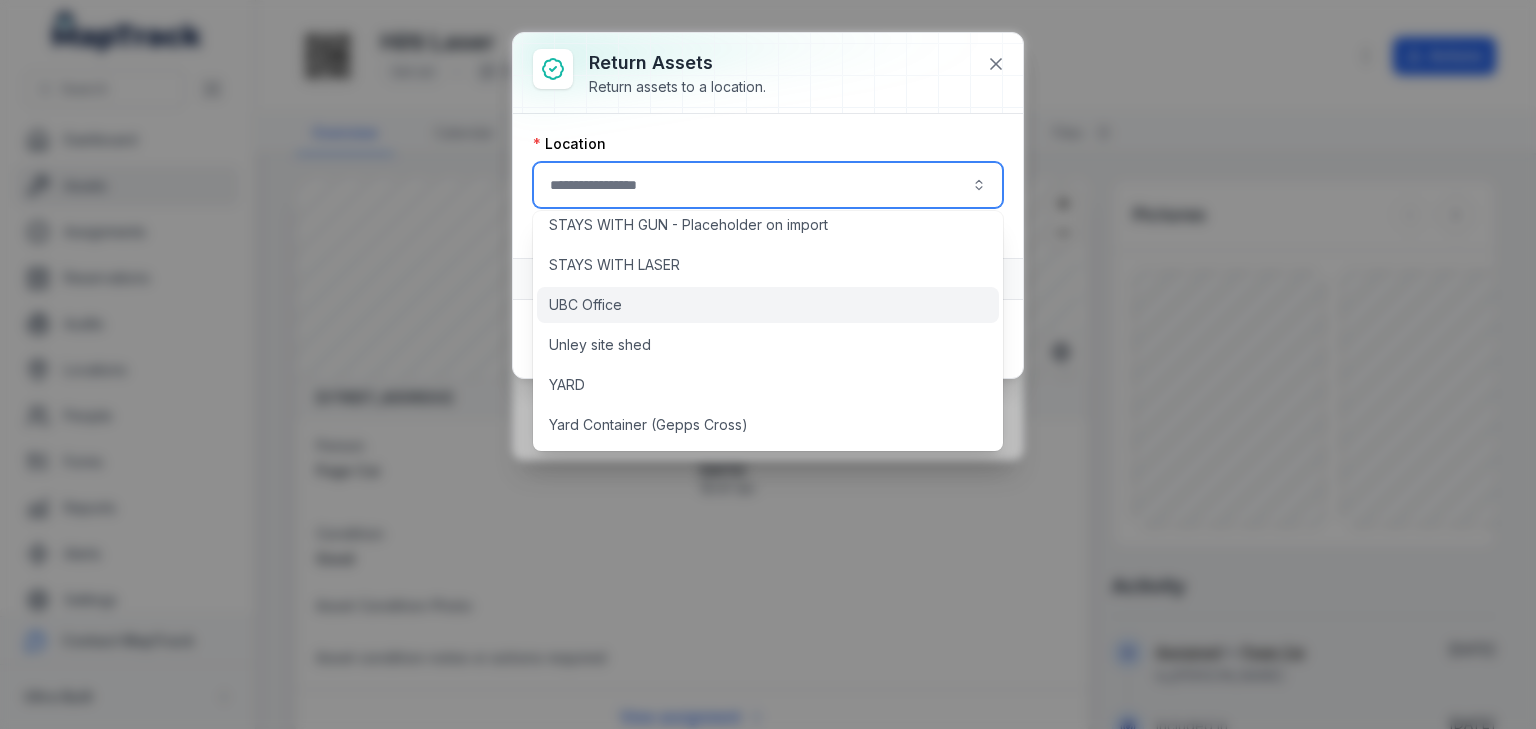 type on "**********" 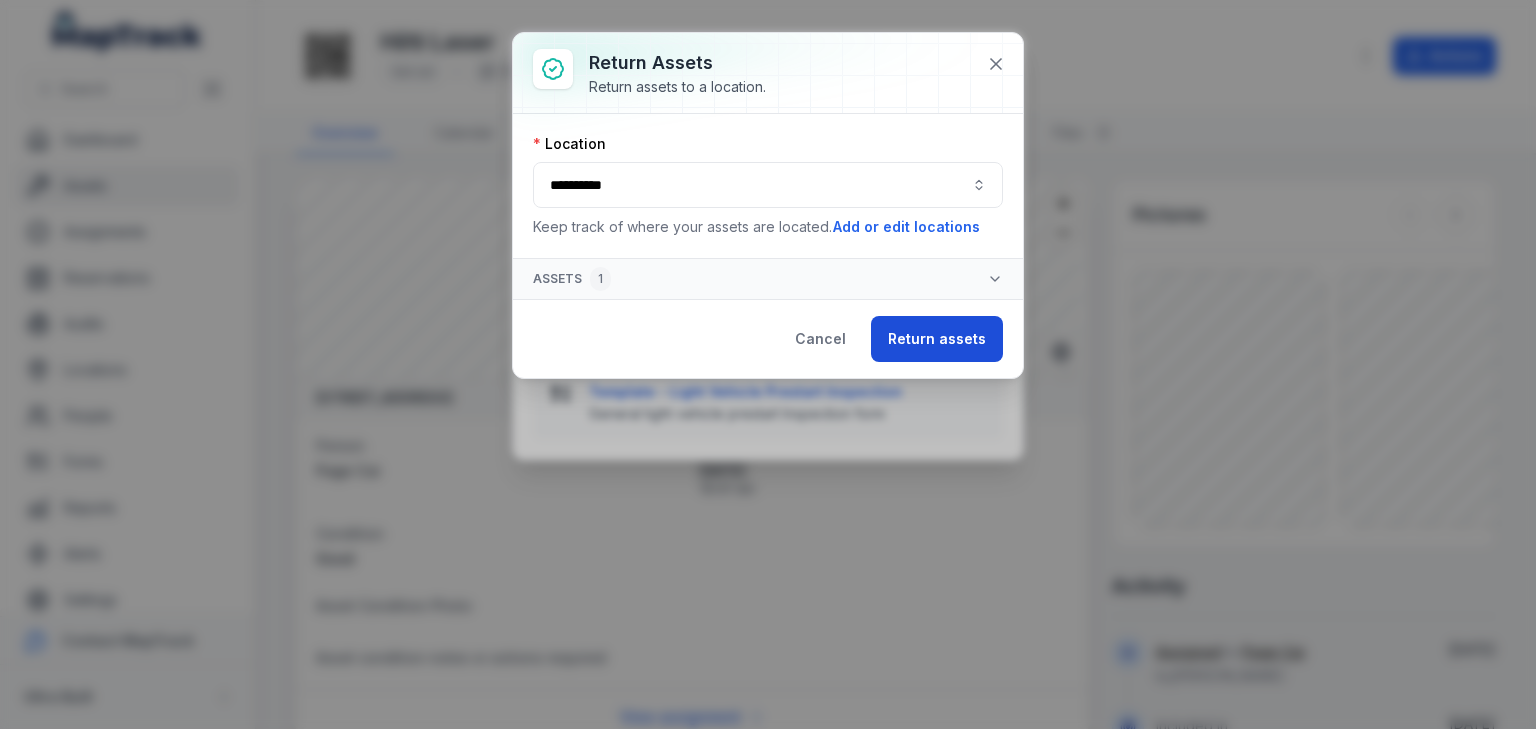 click on "Return assets" at bounding box center (937, 339) 